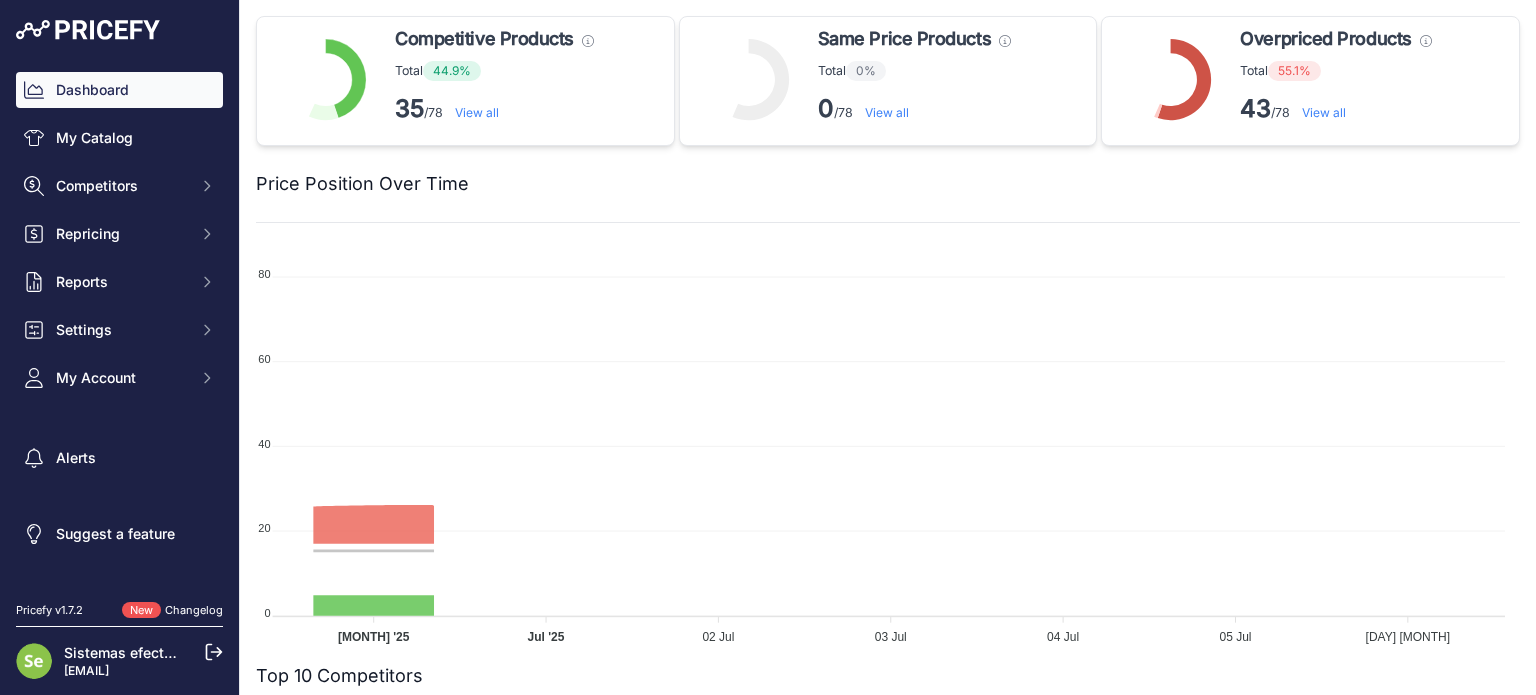 scroll, scrollTop: 0, scrollLeft: 0, axis: both 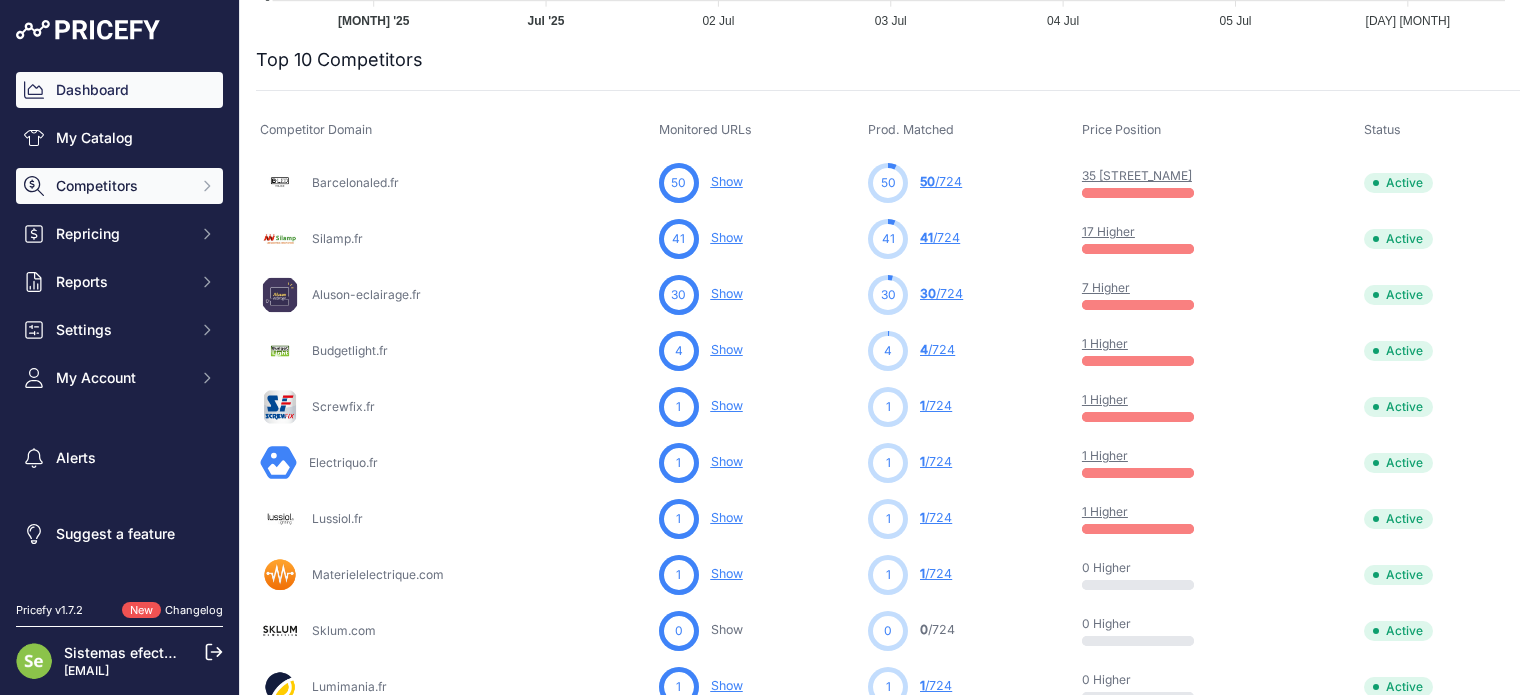 click on "Competitors" at bounding box center (121, 186) 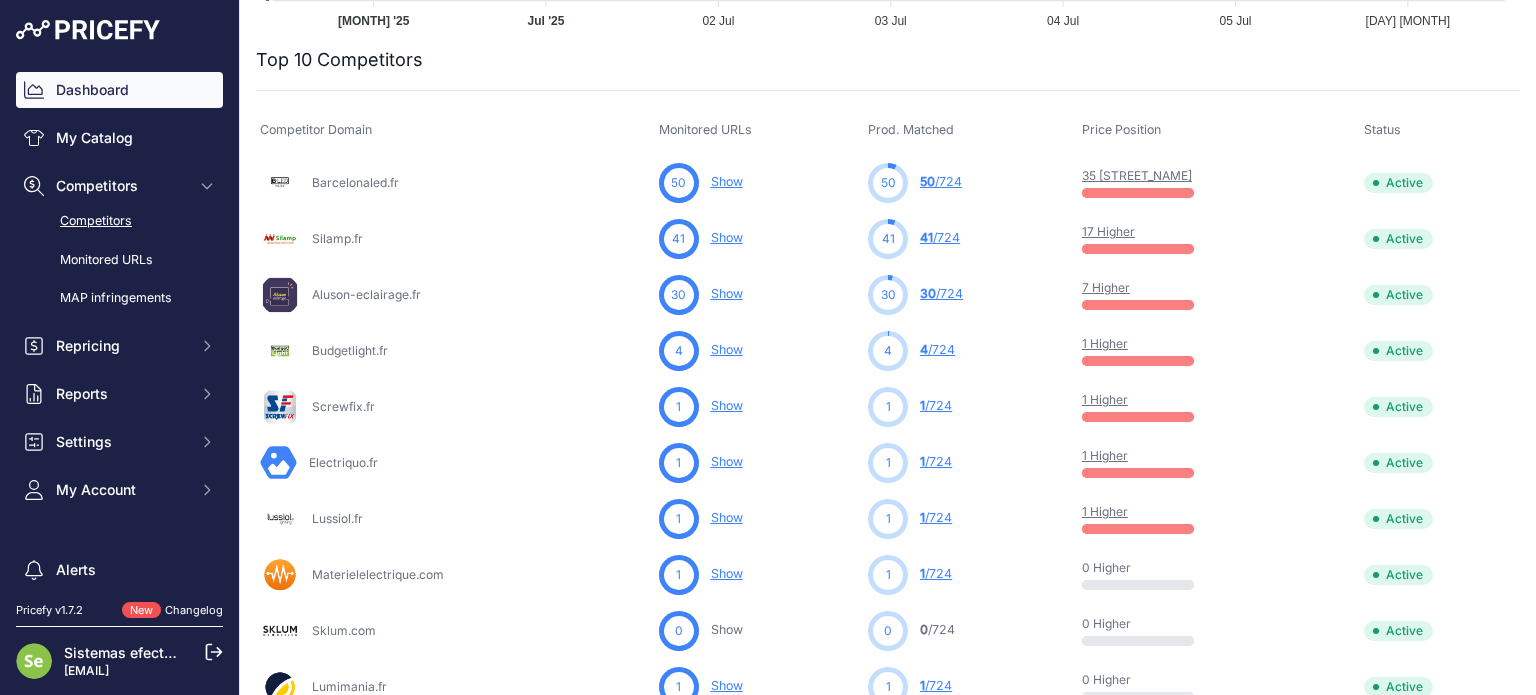 click on "Competitors" at bounding box center [119, 221] 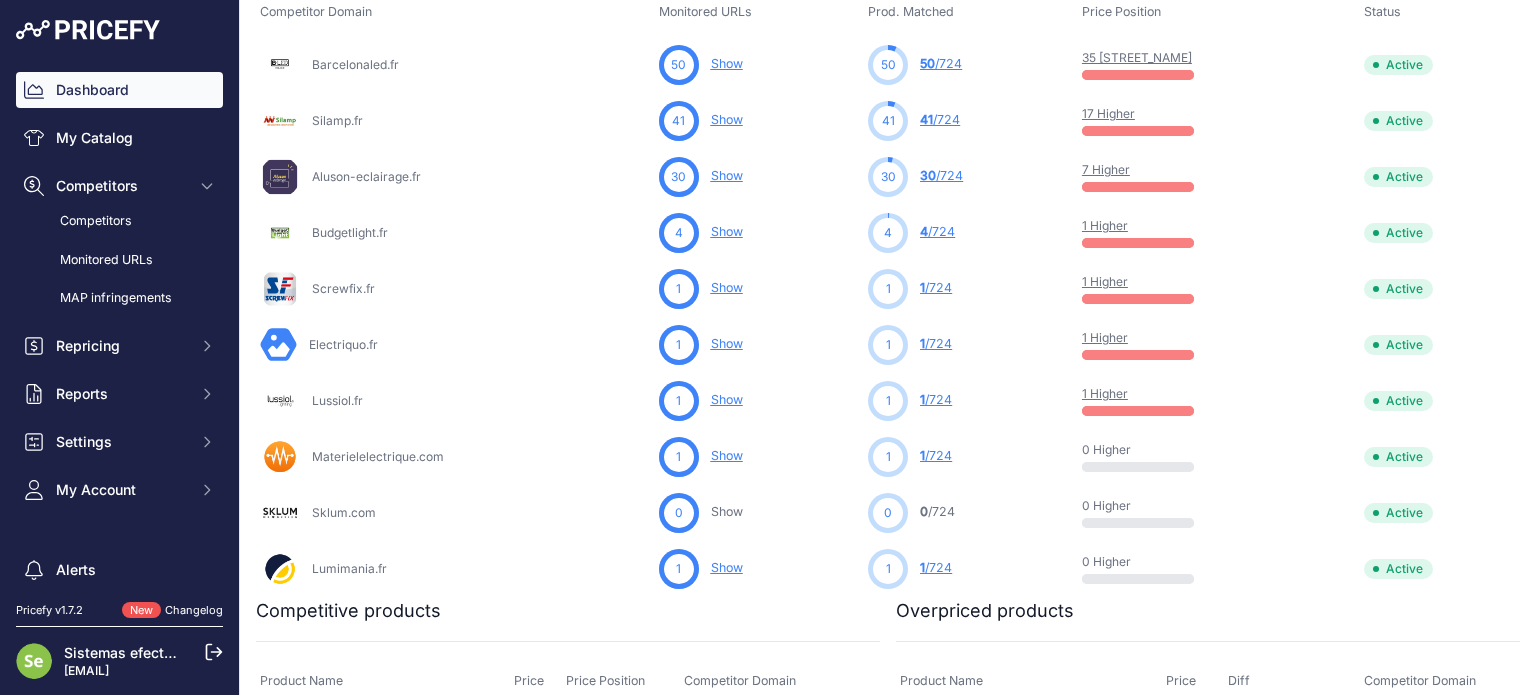 scroll, scrollTop: 736, scrollLeft: 0, axis: vertical 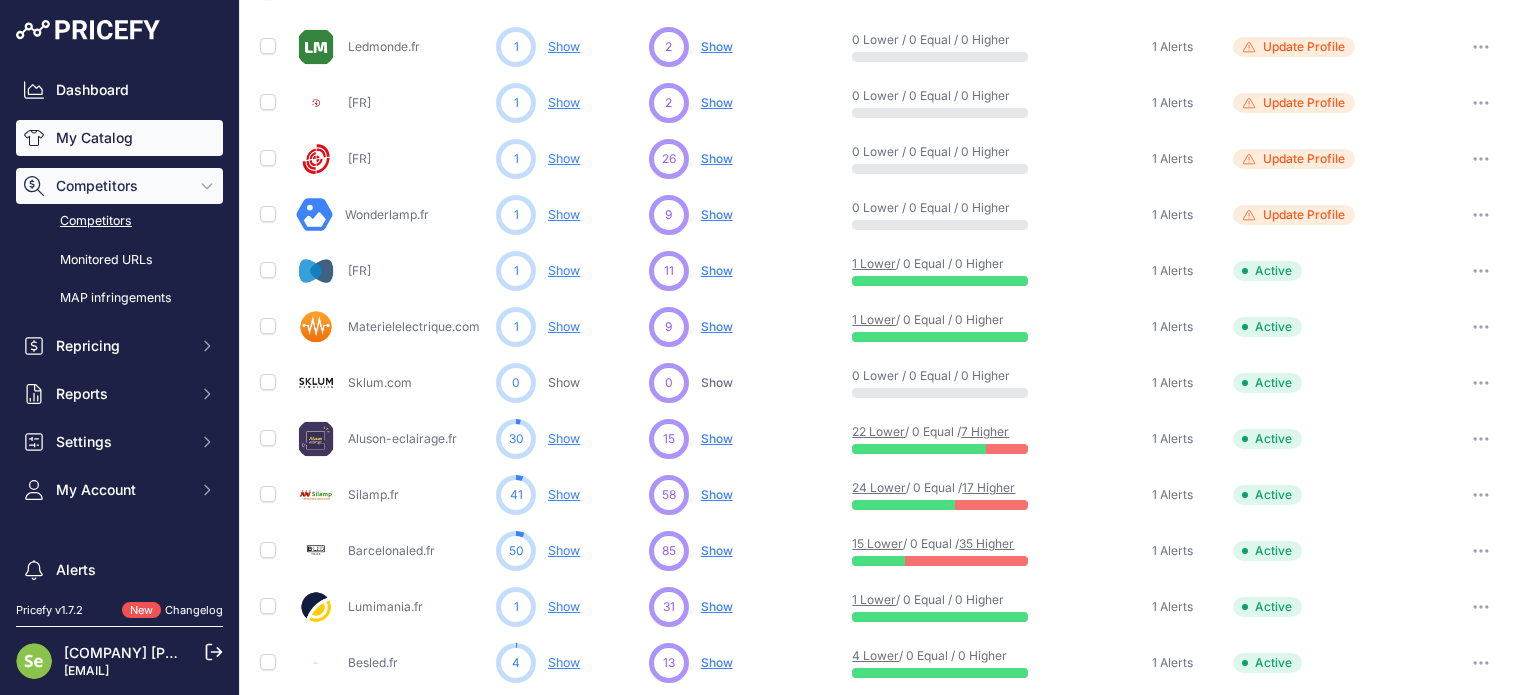 click on "My Catalog" at bounding box center [119, 138] 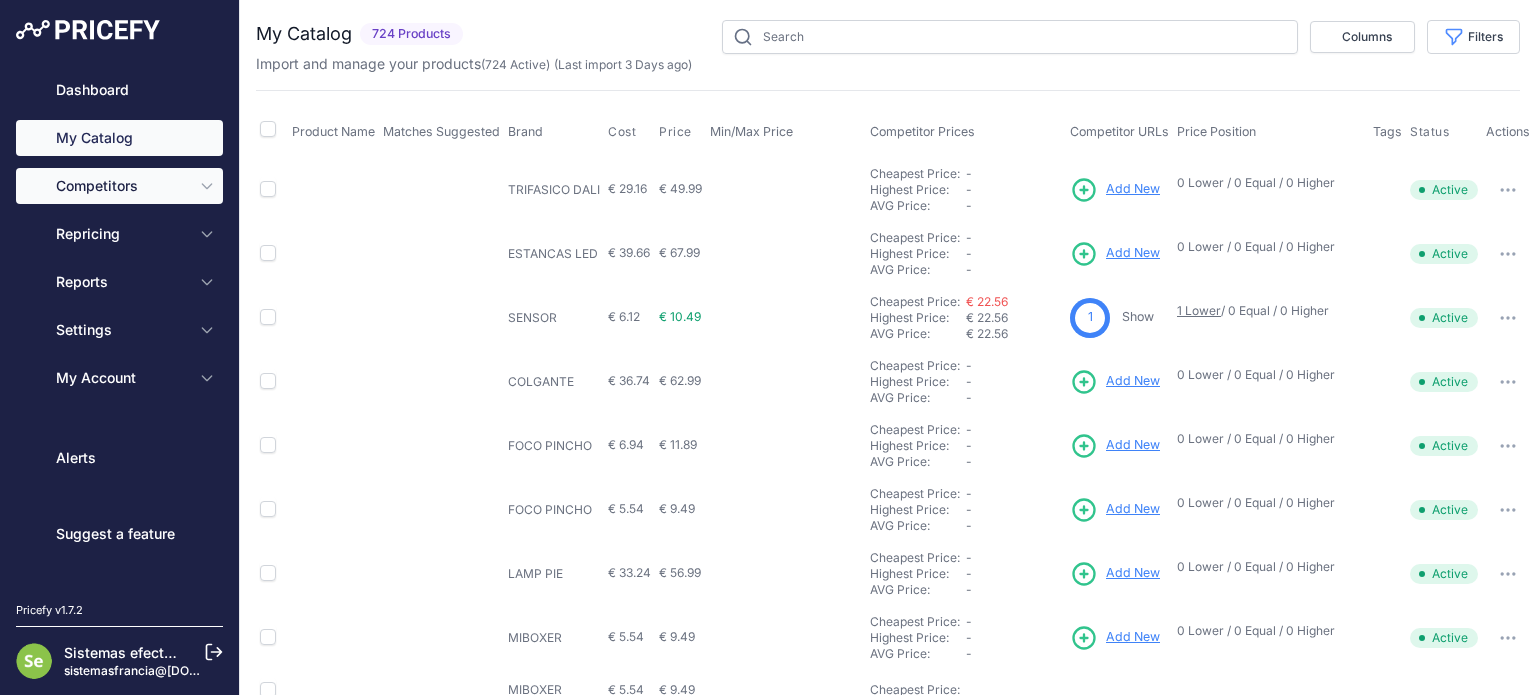 scroll, scrollTop: 0, scrollLeft: 0, axis: both 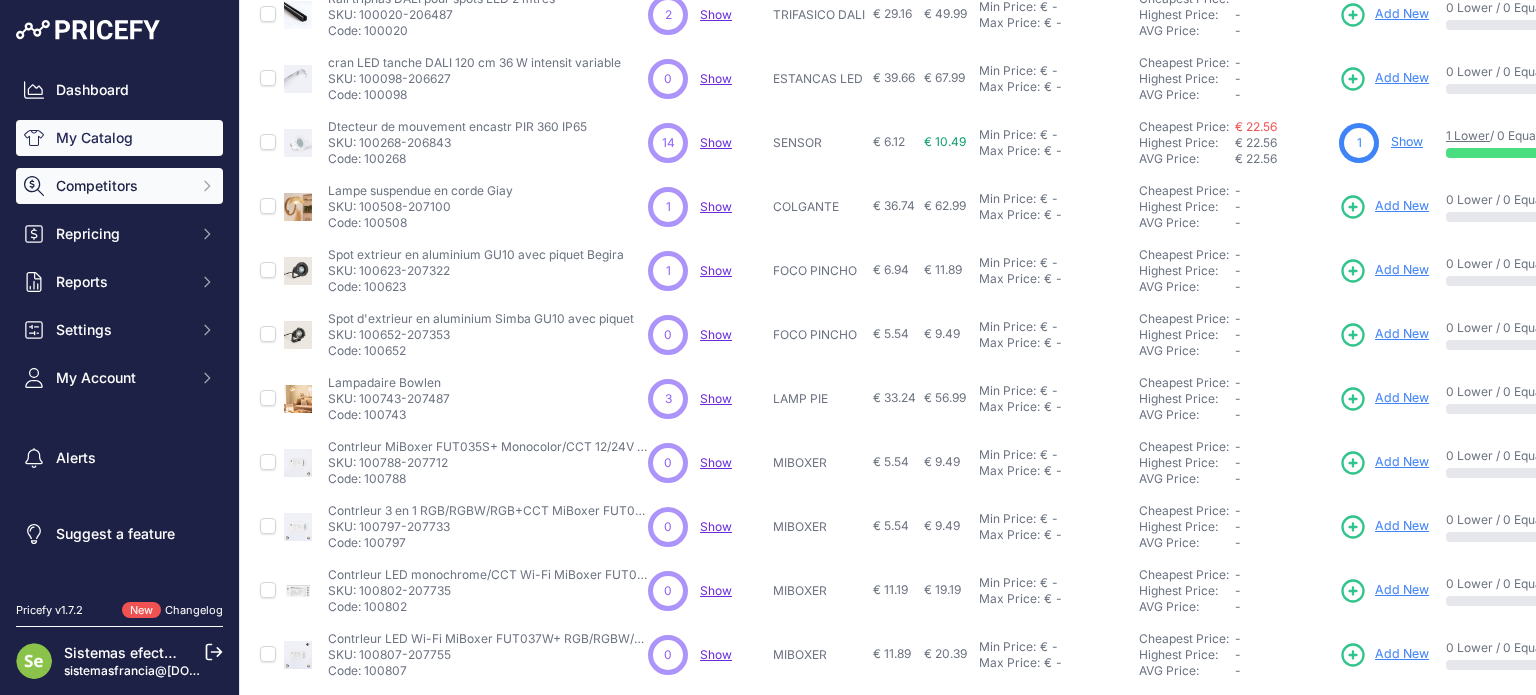 click on "Competitors" at bounding box center [121, 186] 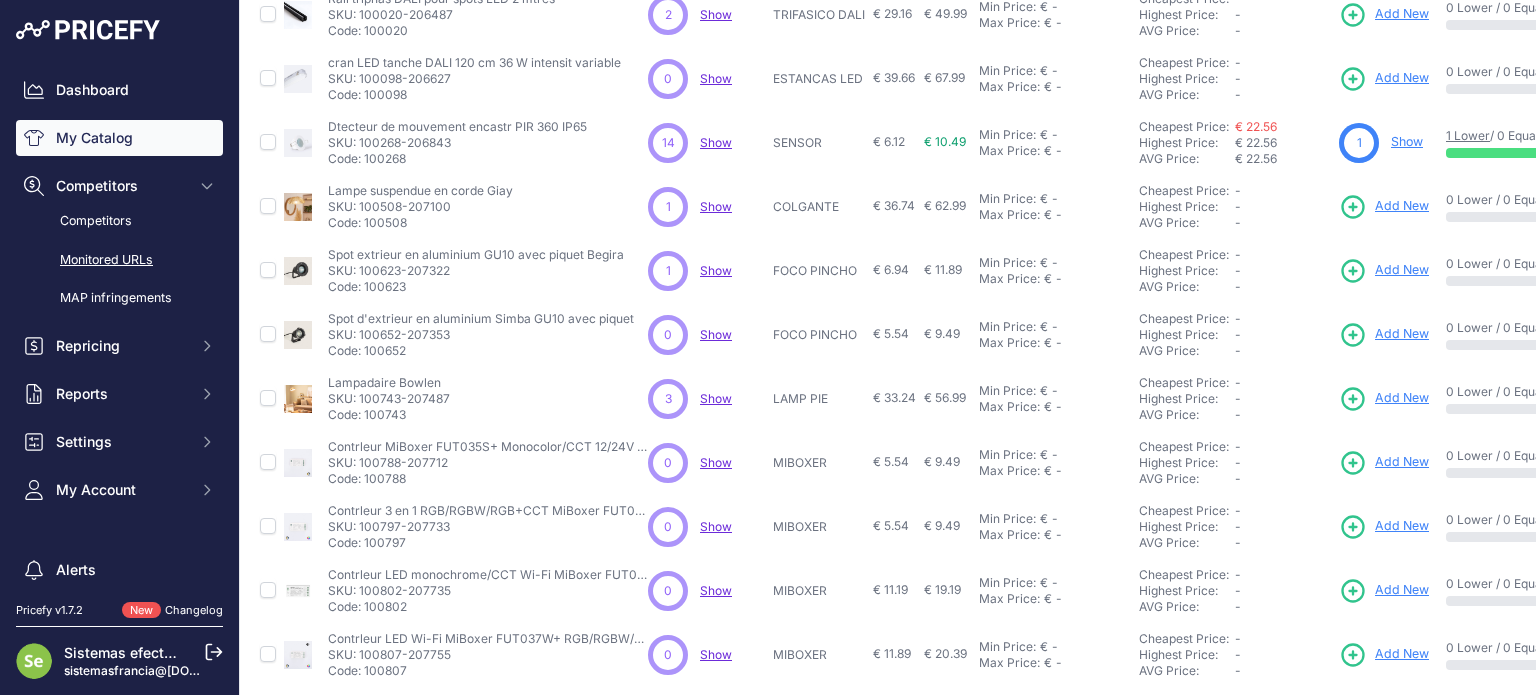 click on "Monitored URLs" at bounding box center [119, 260] 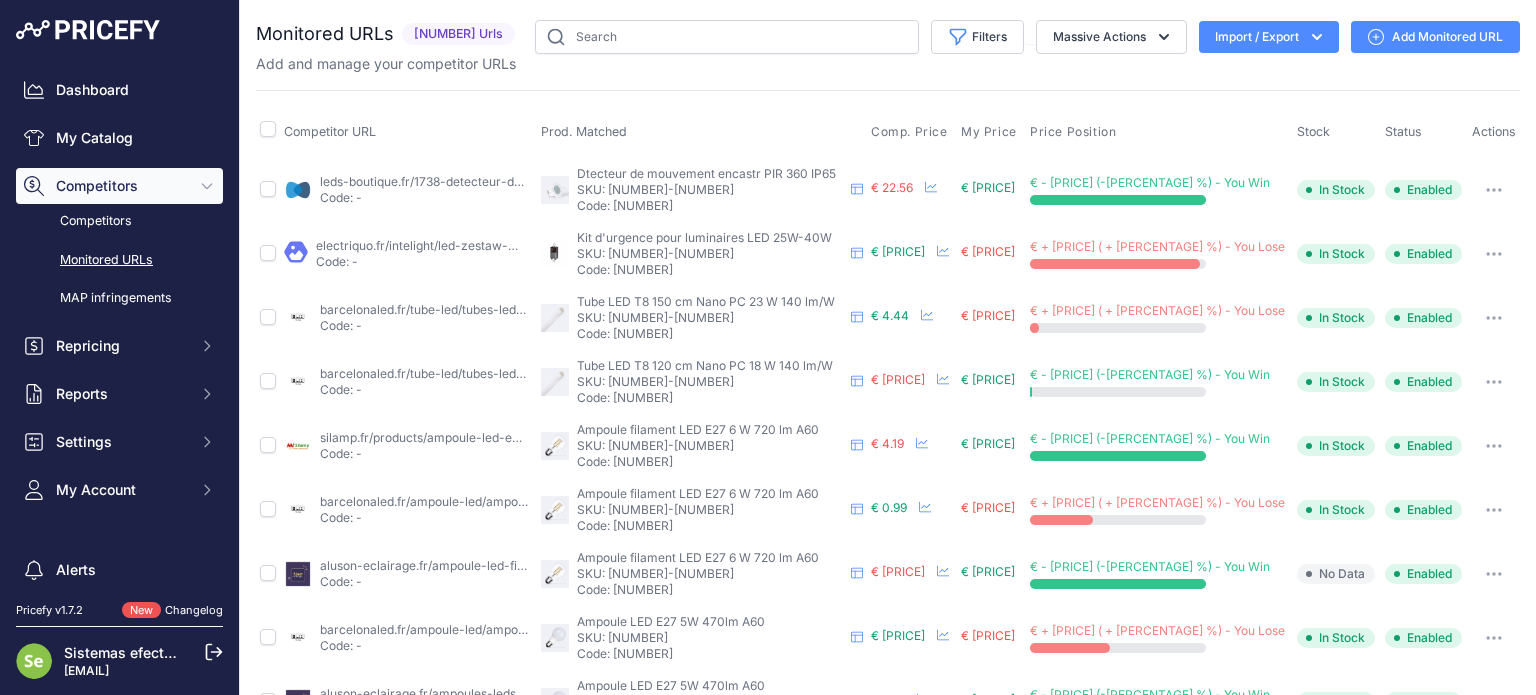 scroll, scrollTop: 0, scrollLeft: 0, axis: both 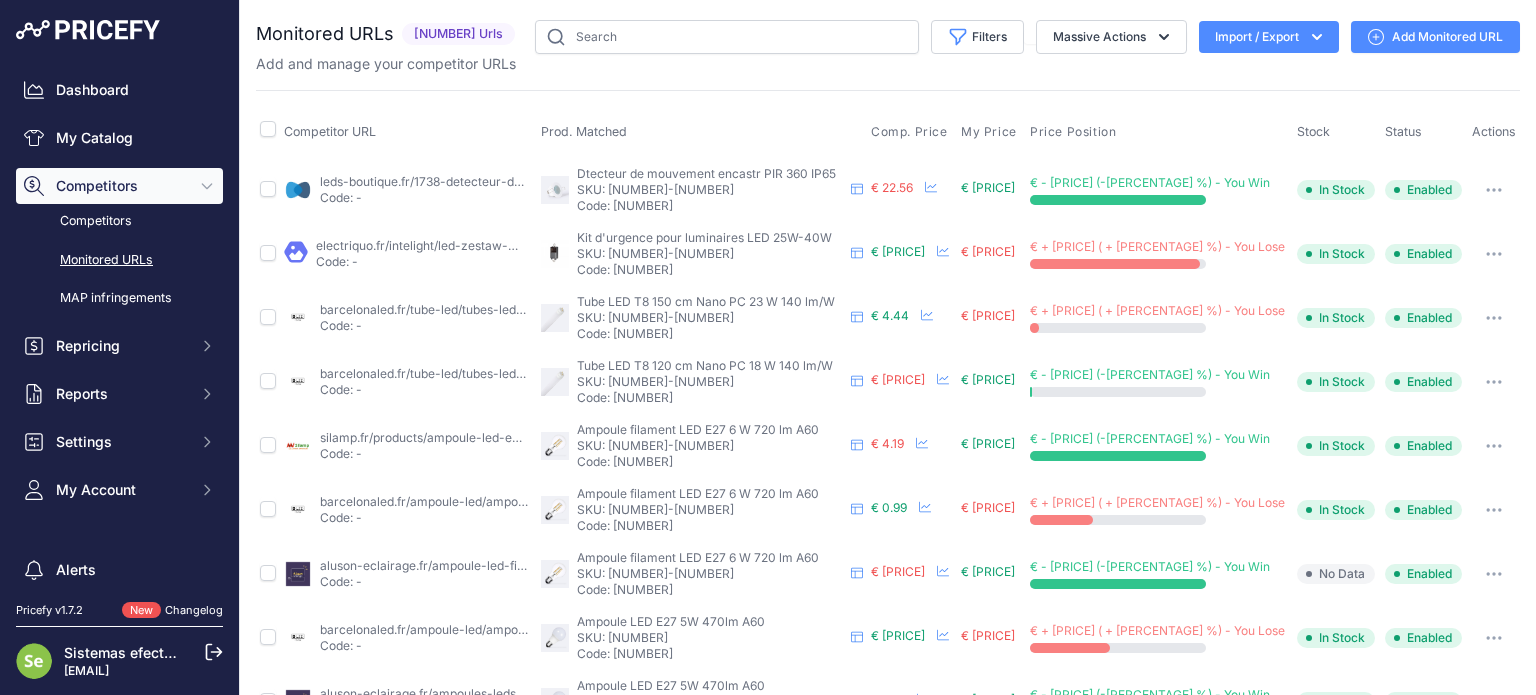 click on "leds-boutique.fr/1738-detecteur-de-mouvement-rond-ir-led-bbc-360-encastrable.html?prirule_jdsnikfkfjsd=9271" at bounding box center (643, 181) 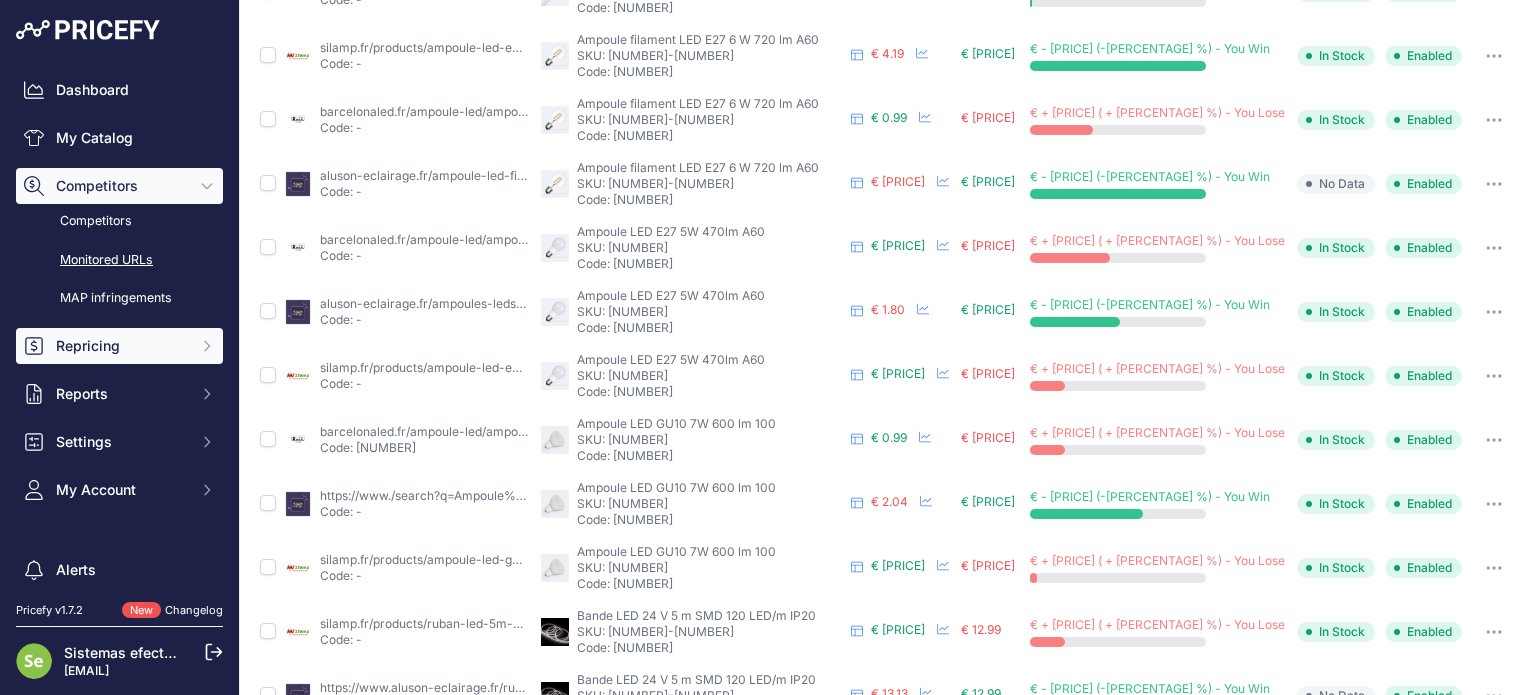 scroll, scrollTop: 224, scrollLeft: 0, axis: vertical 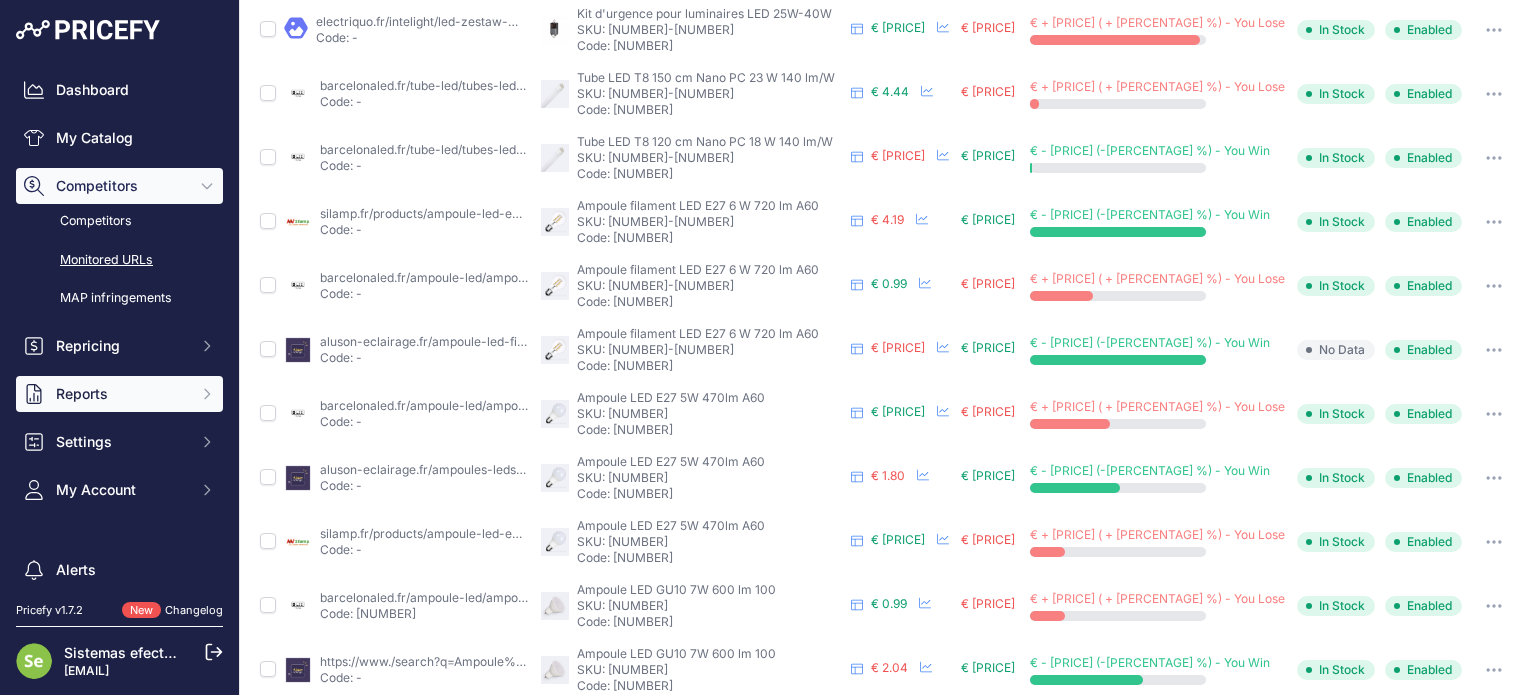 click on "Reports" at bounding box center (121, 346) 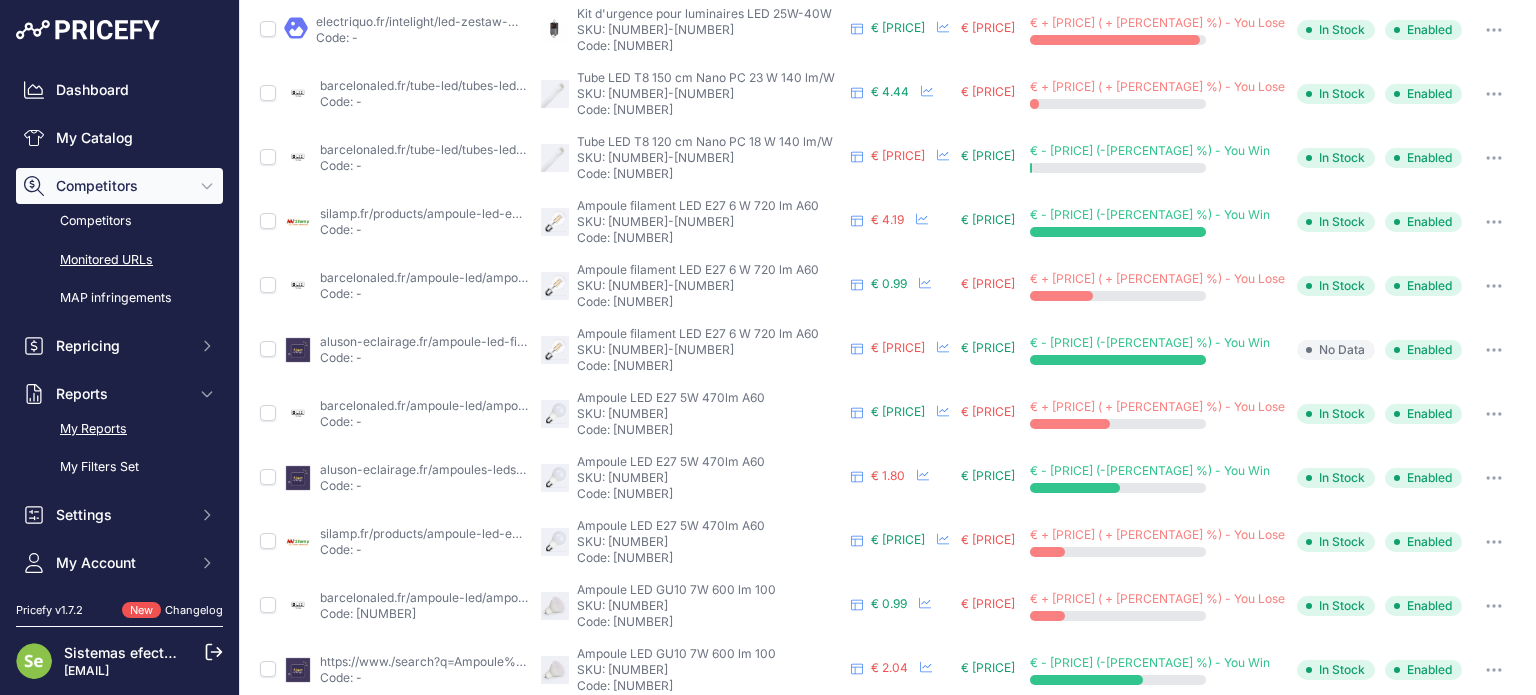 click on "My Reports" at bounding box center (119, 429) 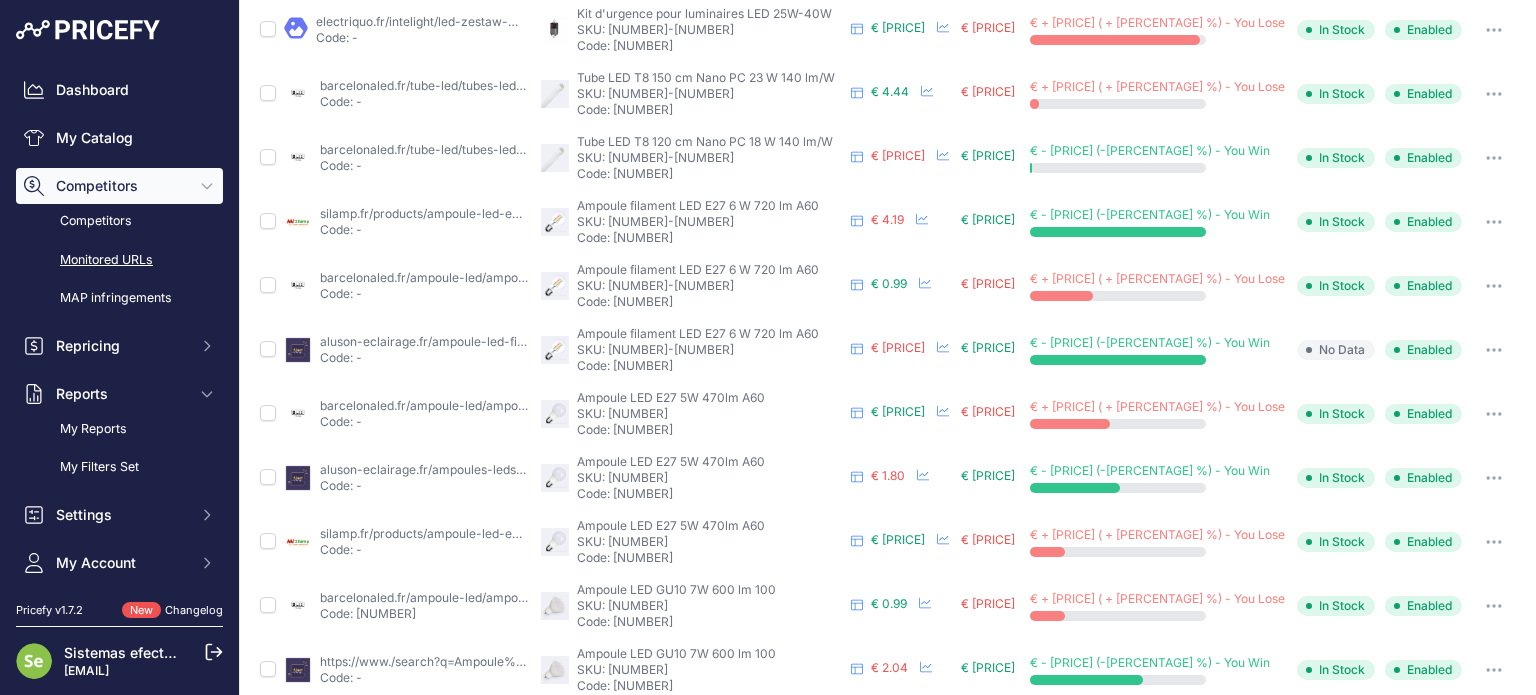 scroll, scrollTop: 0, scrollLeft: 0, axis: both 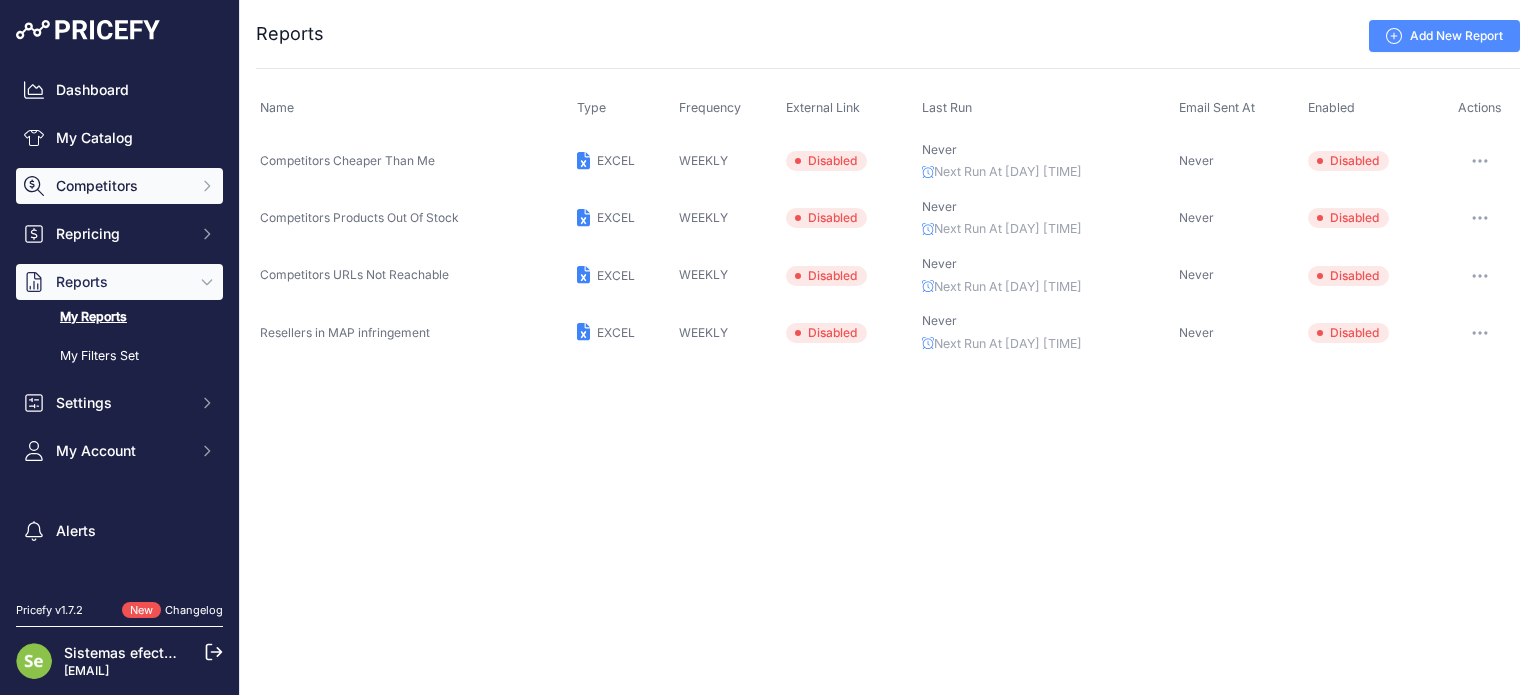 click on "Competitors" at bounding box center (121, 186) 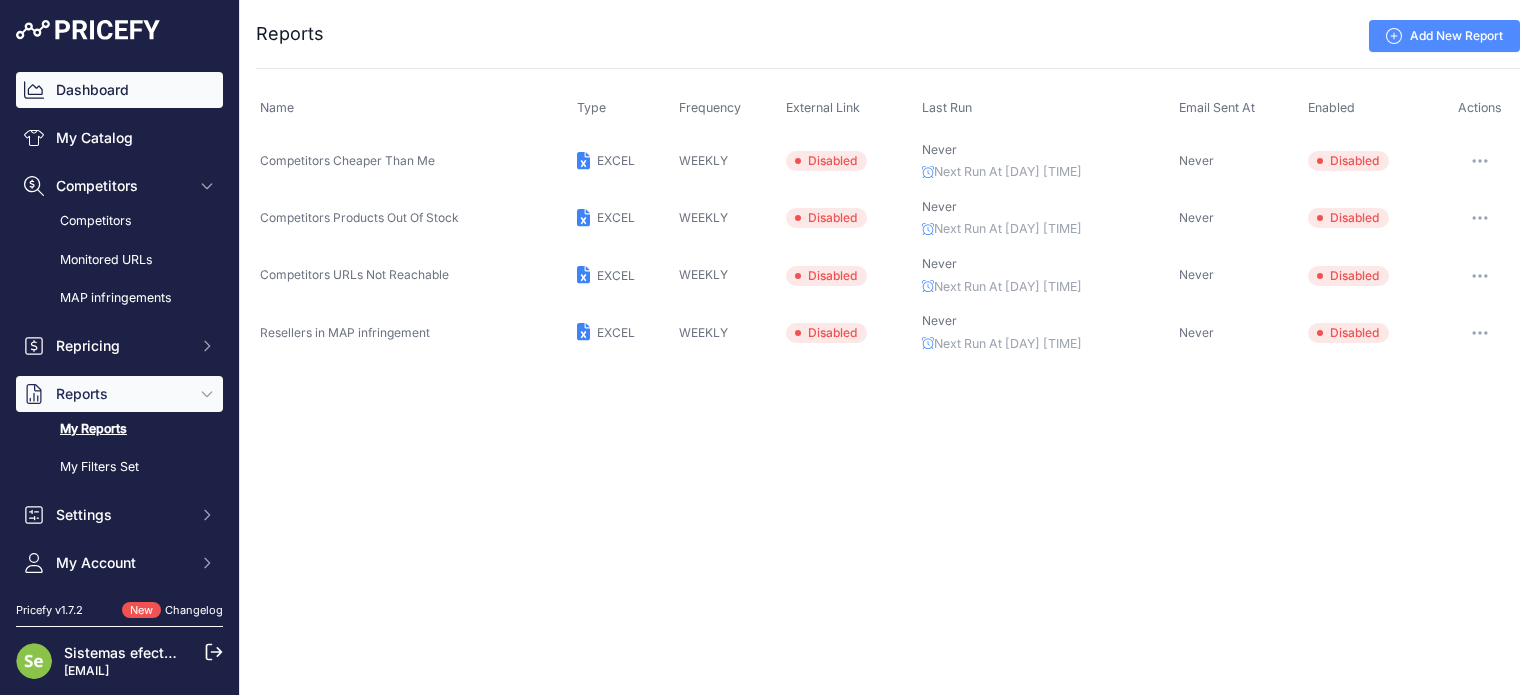 click on "Dashboard" at bounding box center [119, 90] 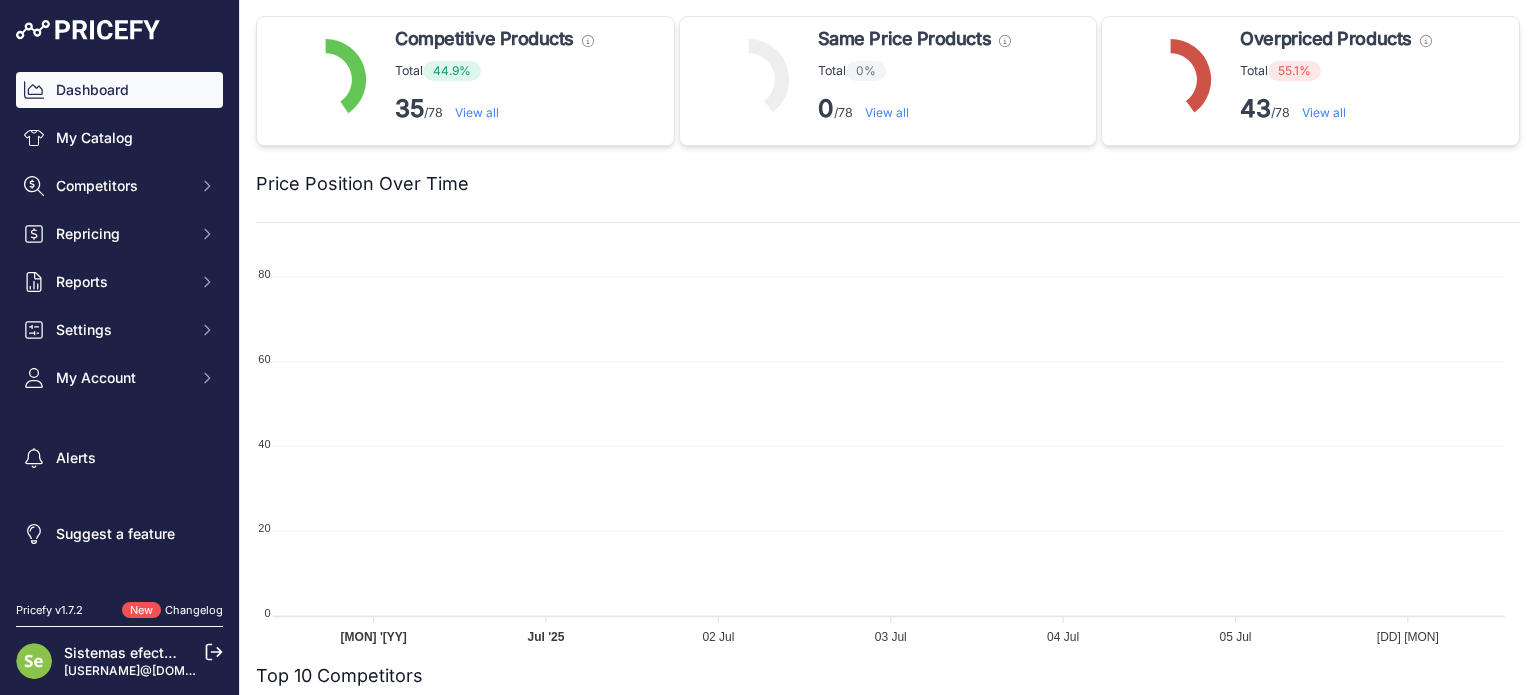 scroll, scrollTop: 0, scrollLeft: 0, axis: both 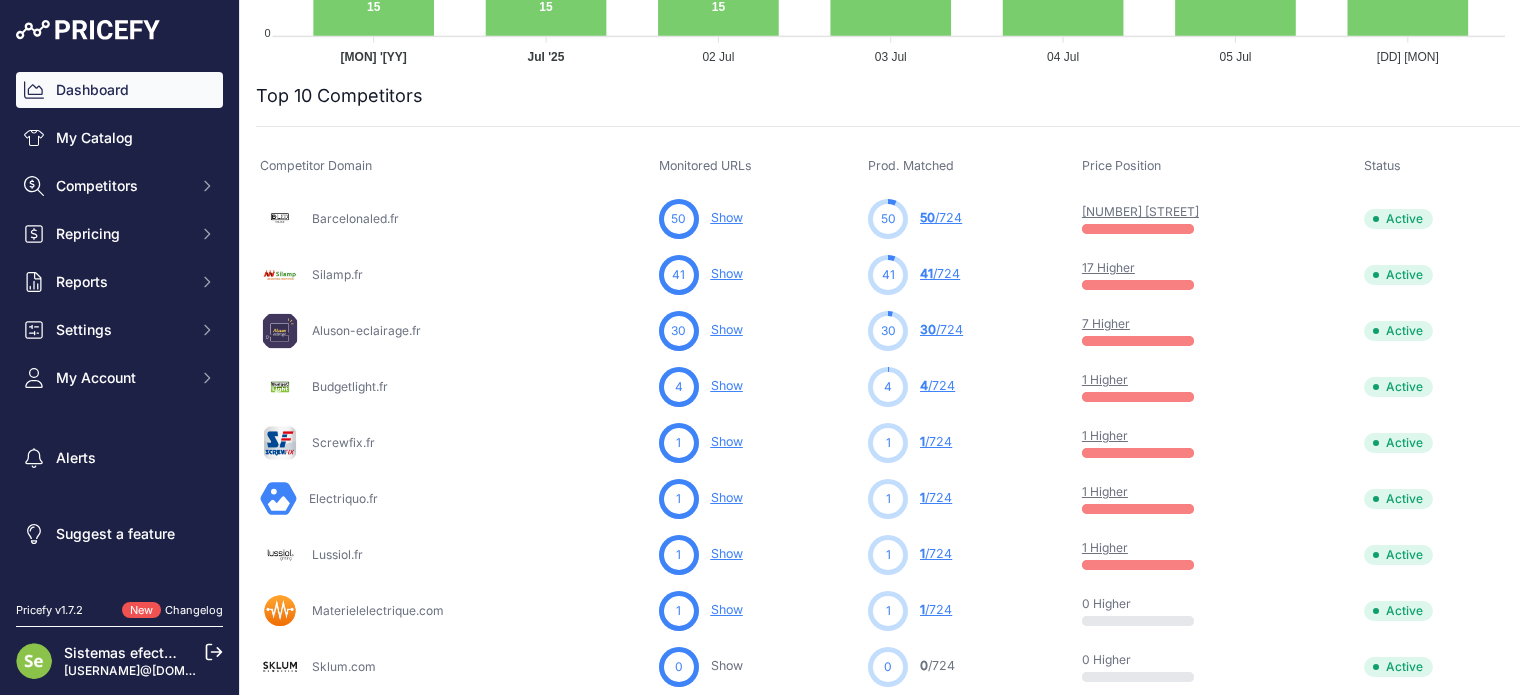 click on "35 Higher" at bounding box center [1140, 211] 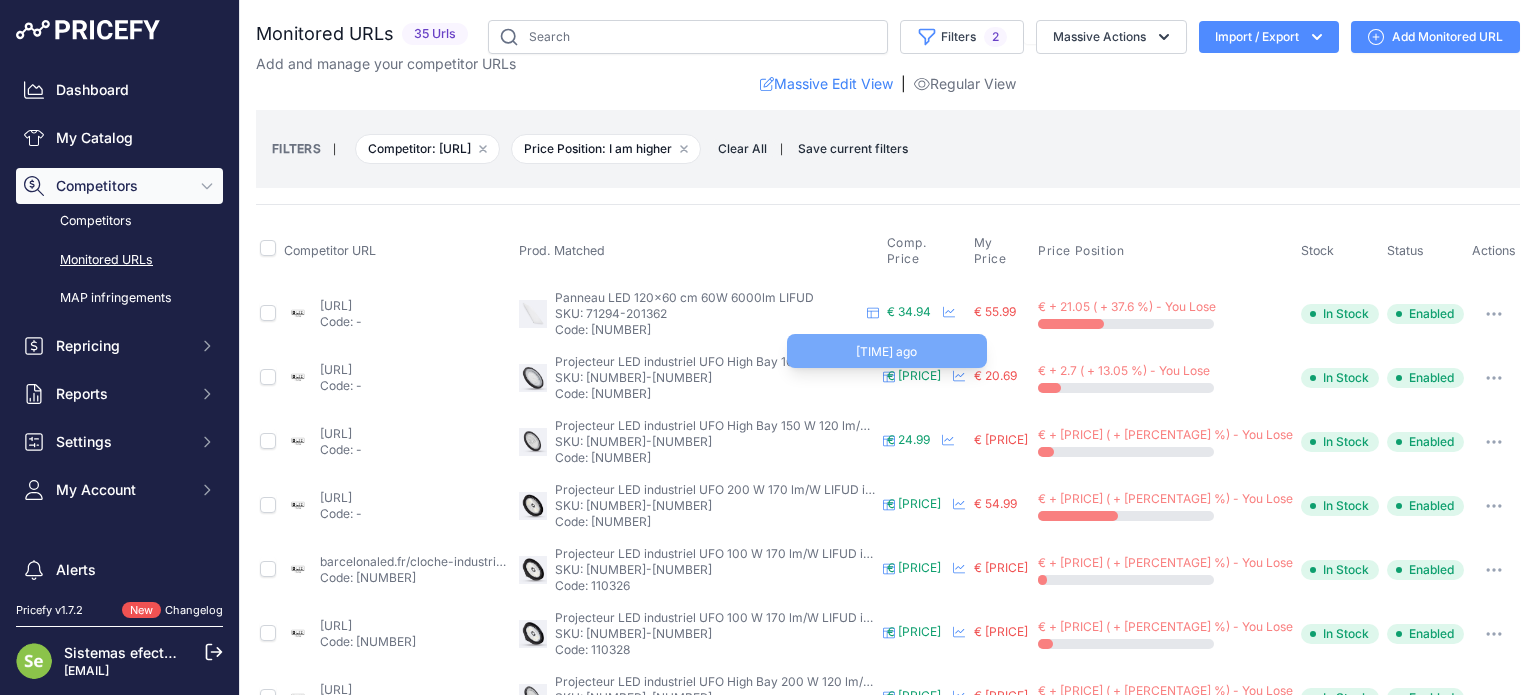 scroll, scrollTop: 0, scrollLeft: 0, axis: both 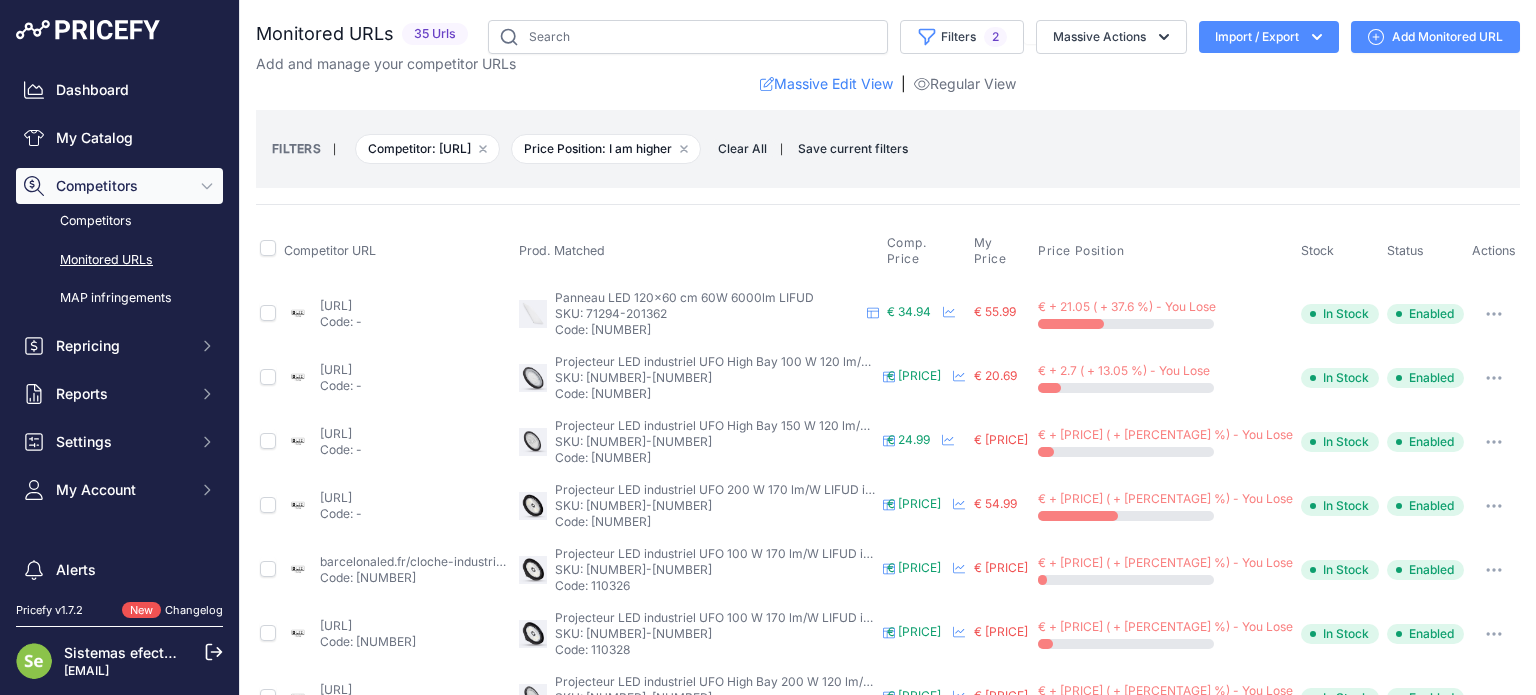 click on "barcelonaled.fr/cloche-industrielle-ufo-led/cloche-led-100w-100lmw-ip65.html?couleur_de_la_lumiere=blanc_neutre&prirule_jdsnikfkfjsd=9271" at bounding box center (336, 369) 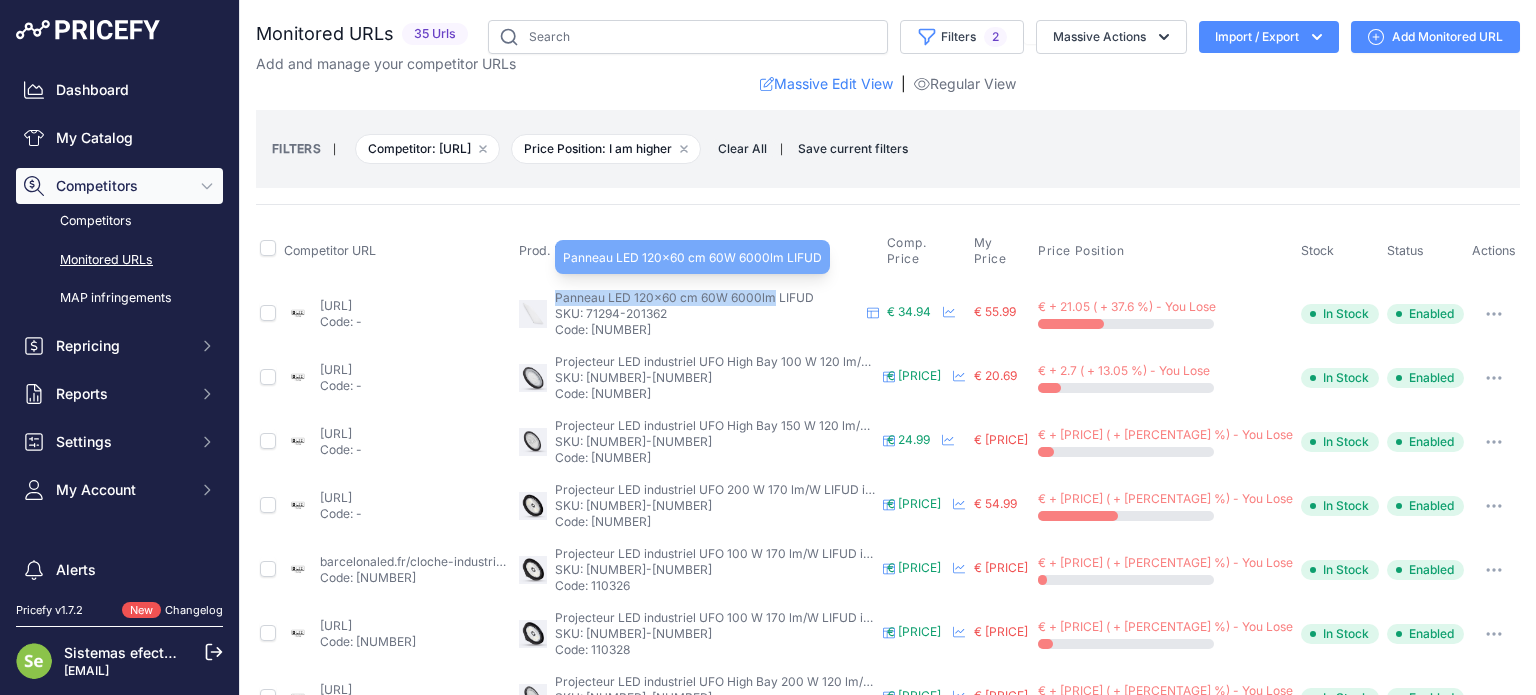 drag, startPoint x: 576, startPoint y: 283, endPoint x: 791, endPoint y: 287, distance: 215.0372 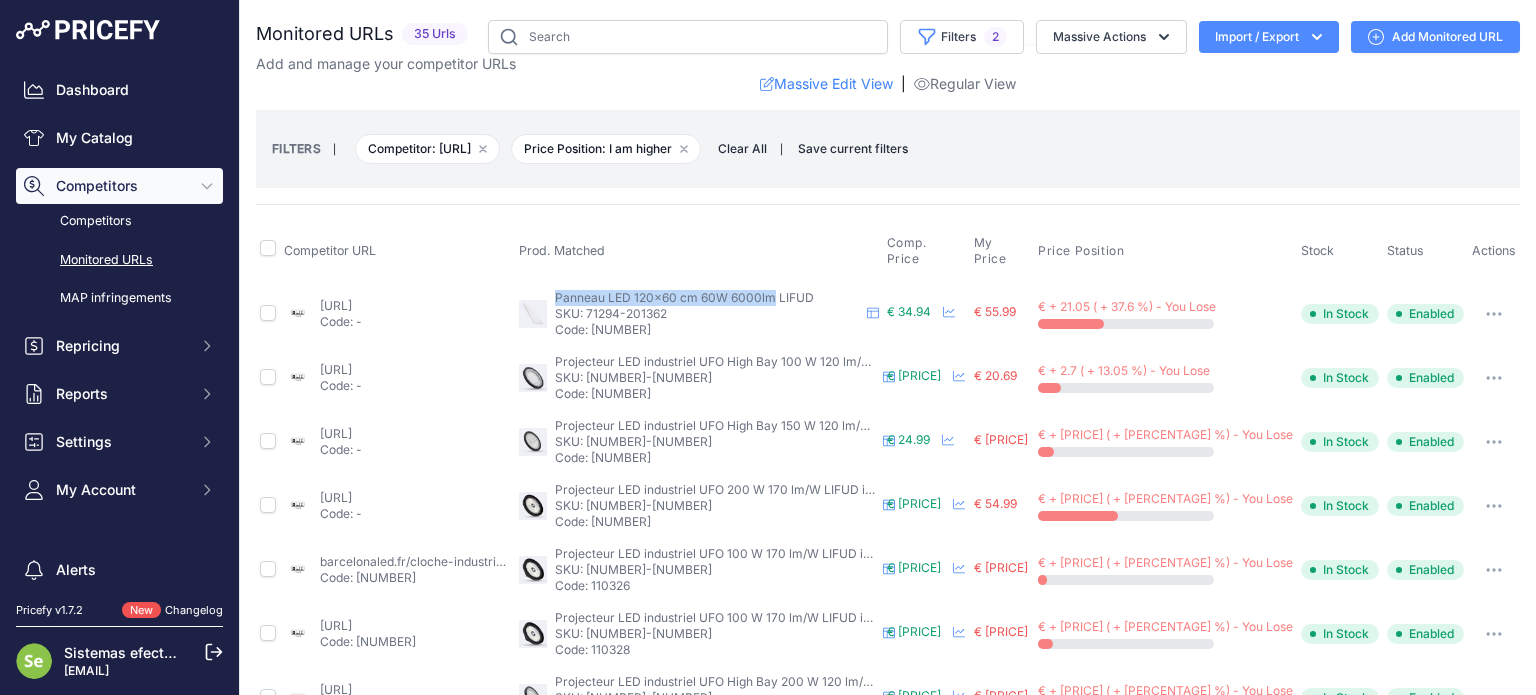 drag, startPoint x: 603, startPoint y: 300, endPoint x: 686, endPoint y: 303, distance: 83.0542 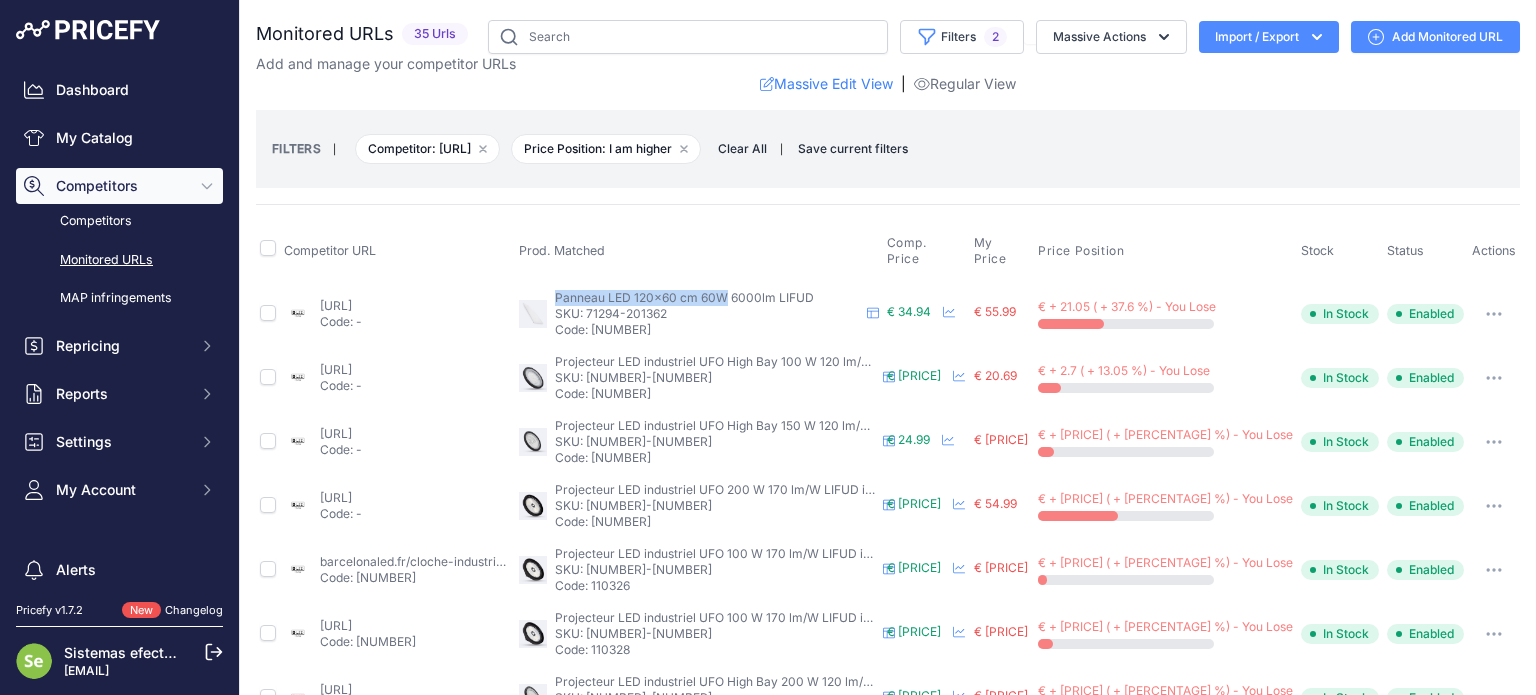 drag, startPoint x: 577, startPoint y: 283, endPoint x: 745, endPoint y: 275, distance: 168.19037 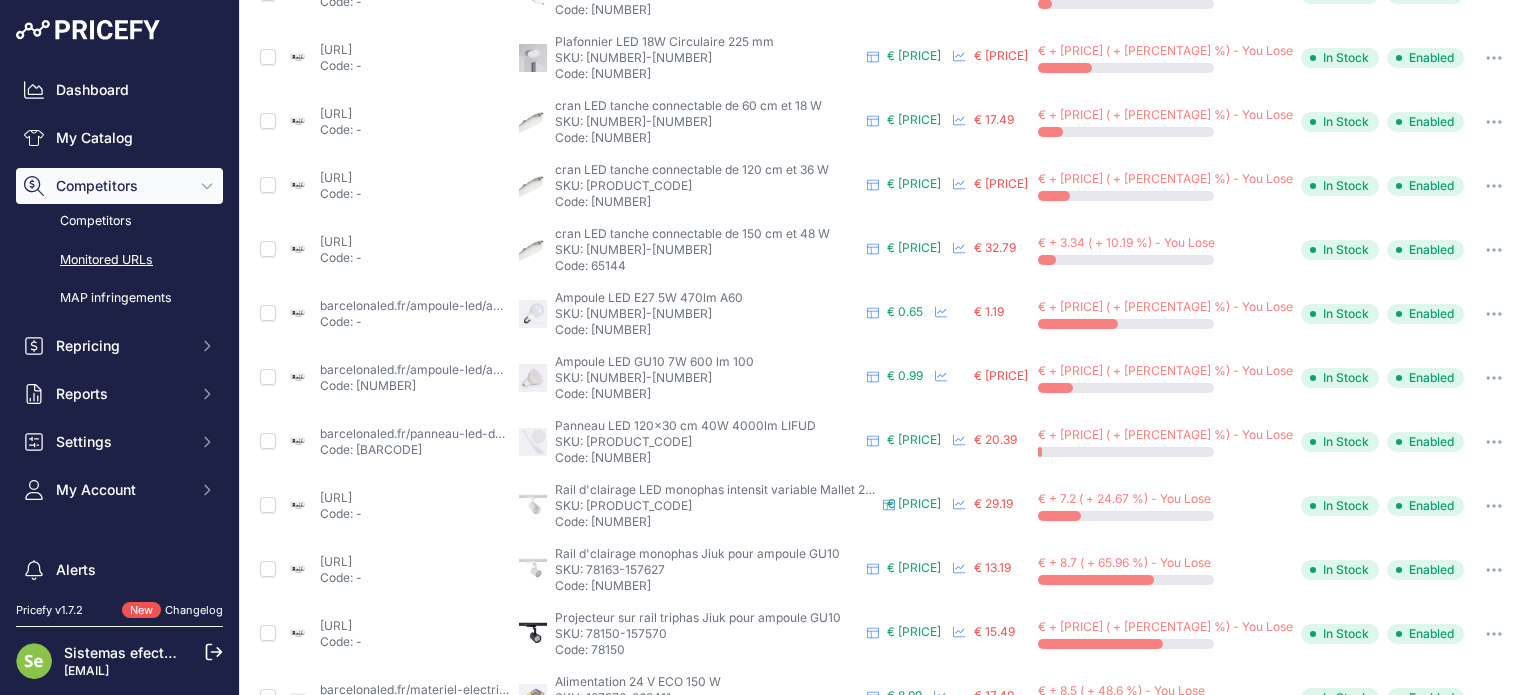 scroll, scrollTop: 832, scrollLeft: 0, axis: vertical 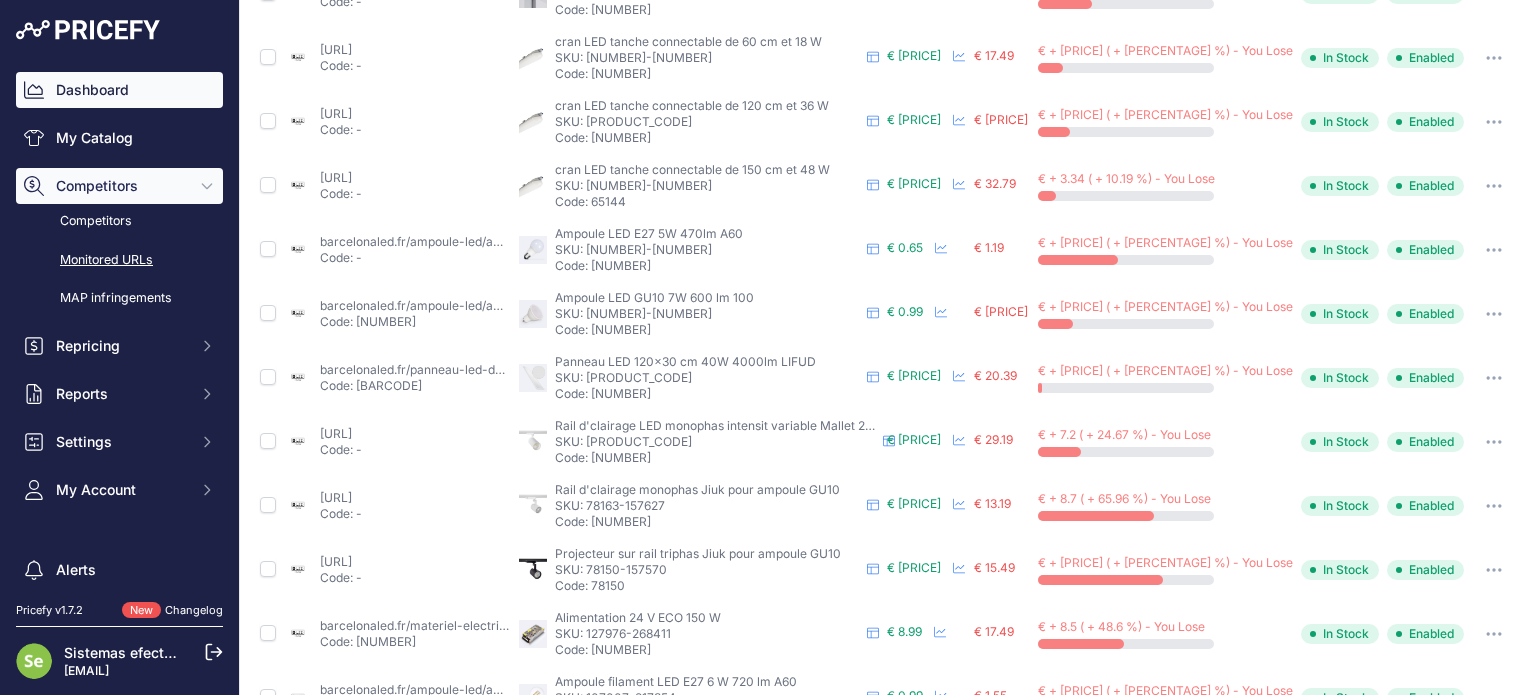 click on "Dashboard" at bounding box center [119, 90] 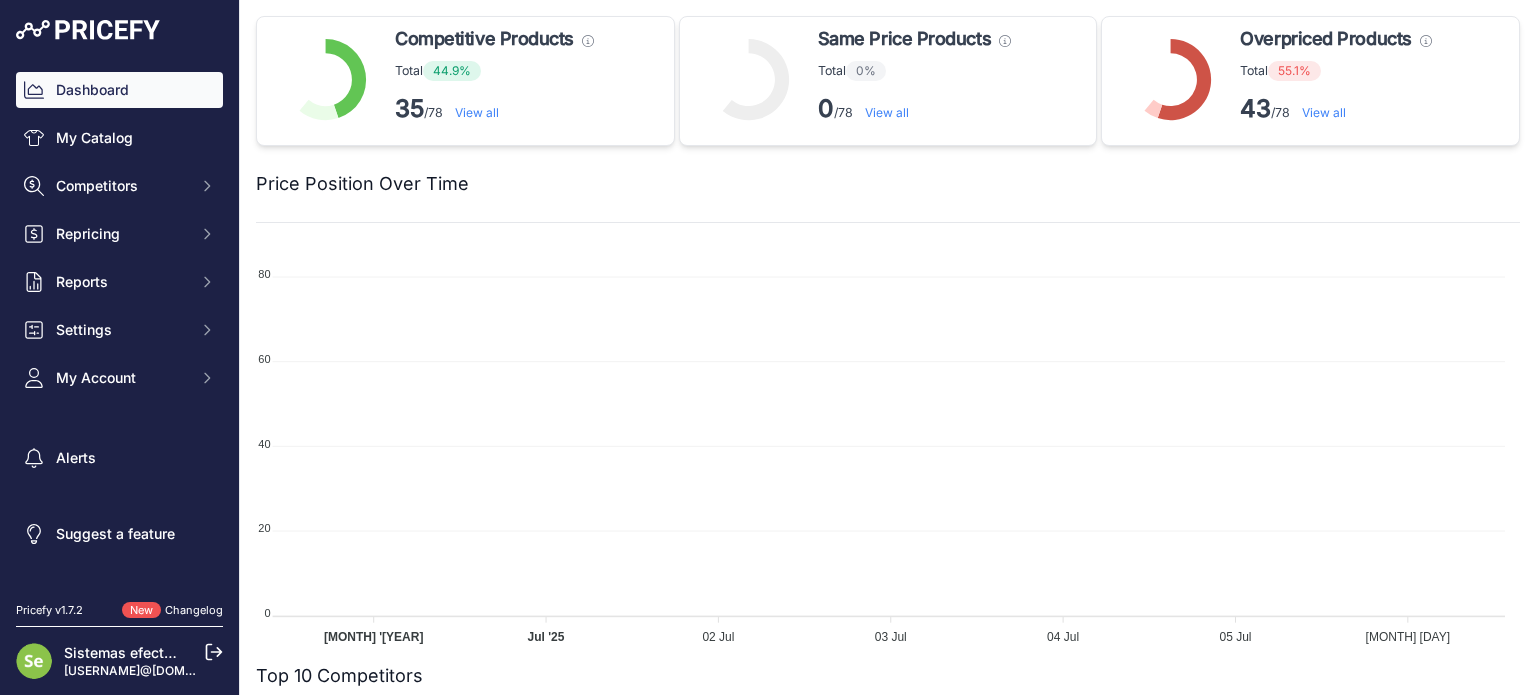 scroll, scrollTop: 0, scrollLeft: 0, axis: both 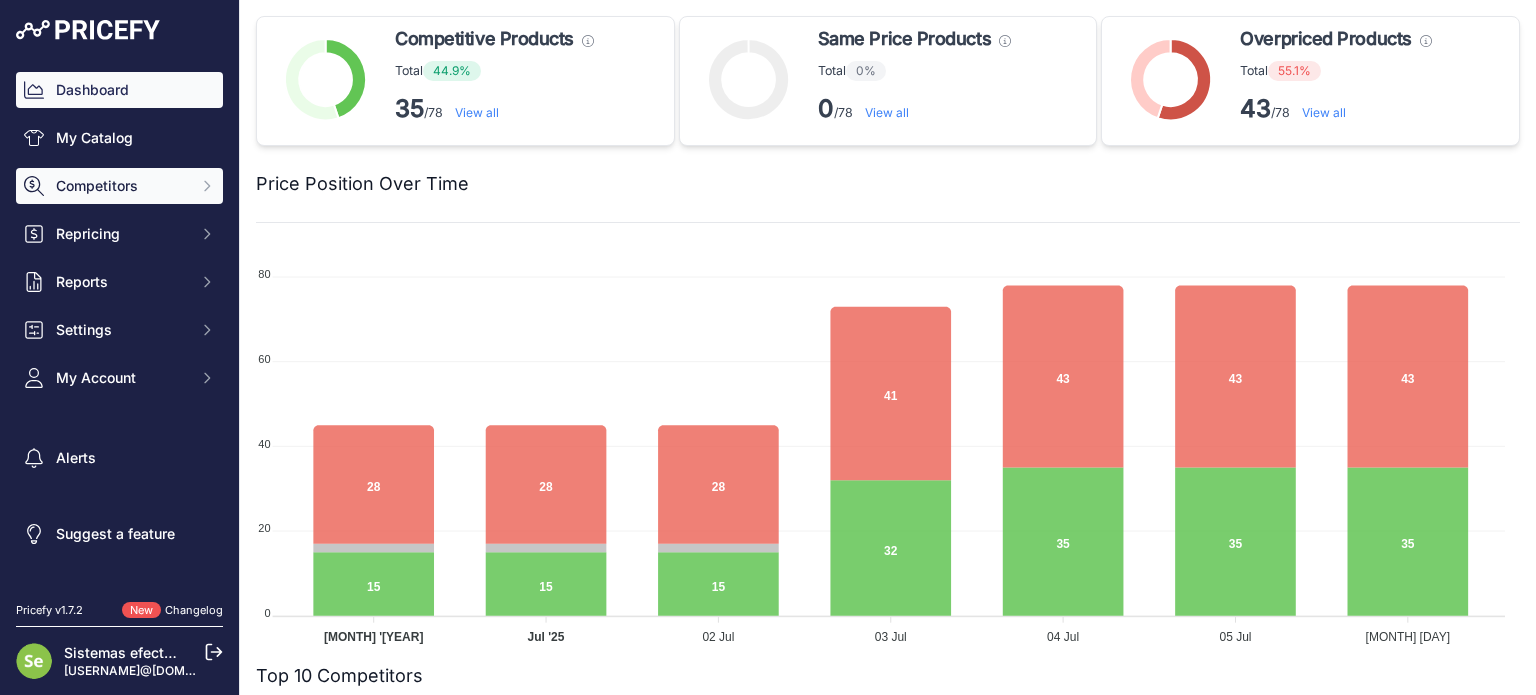 click on "Competitors" at bounding box center [121, 186] 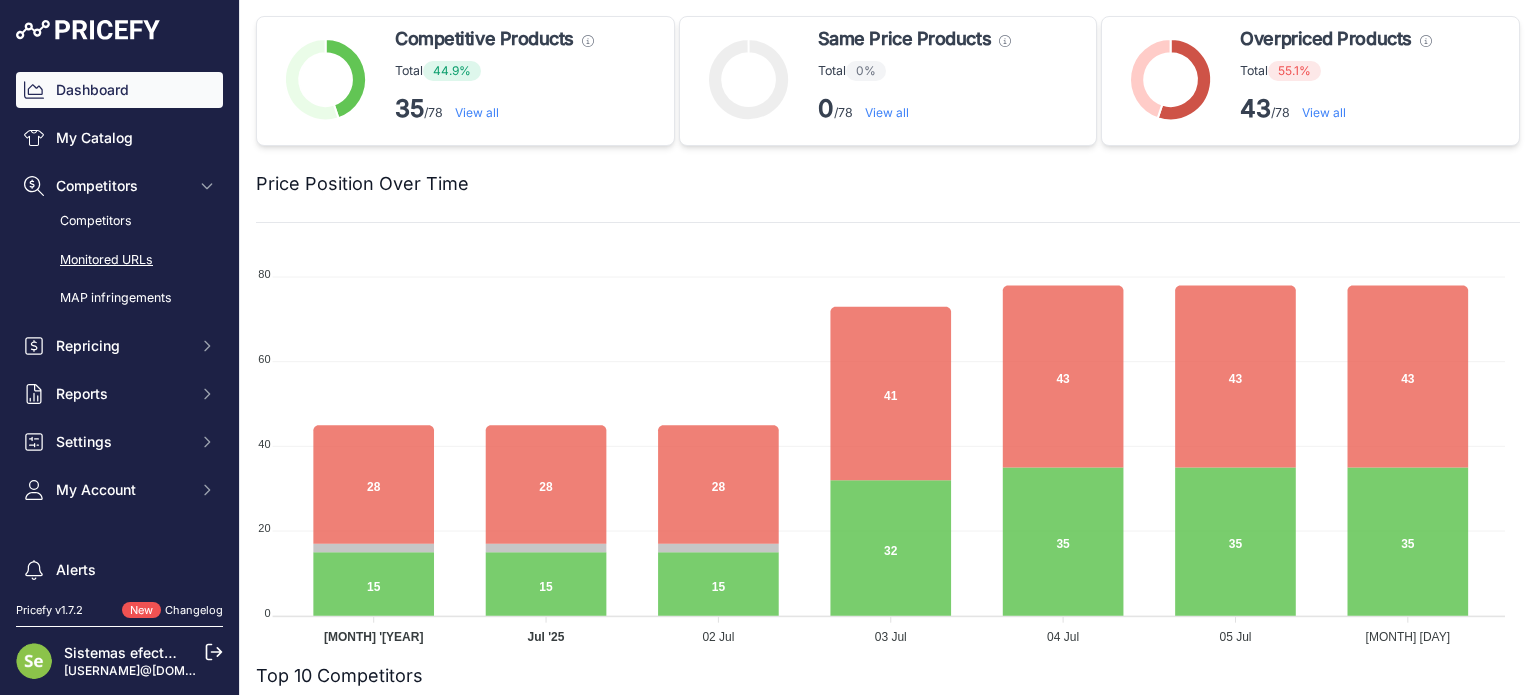 click on "Monitored URLs" at bounding box center (119, 260) 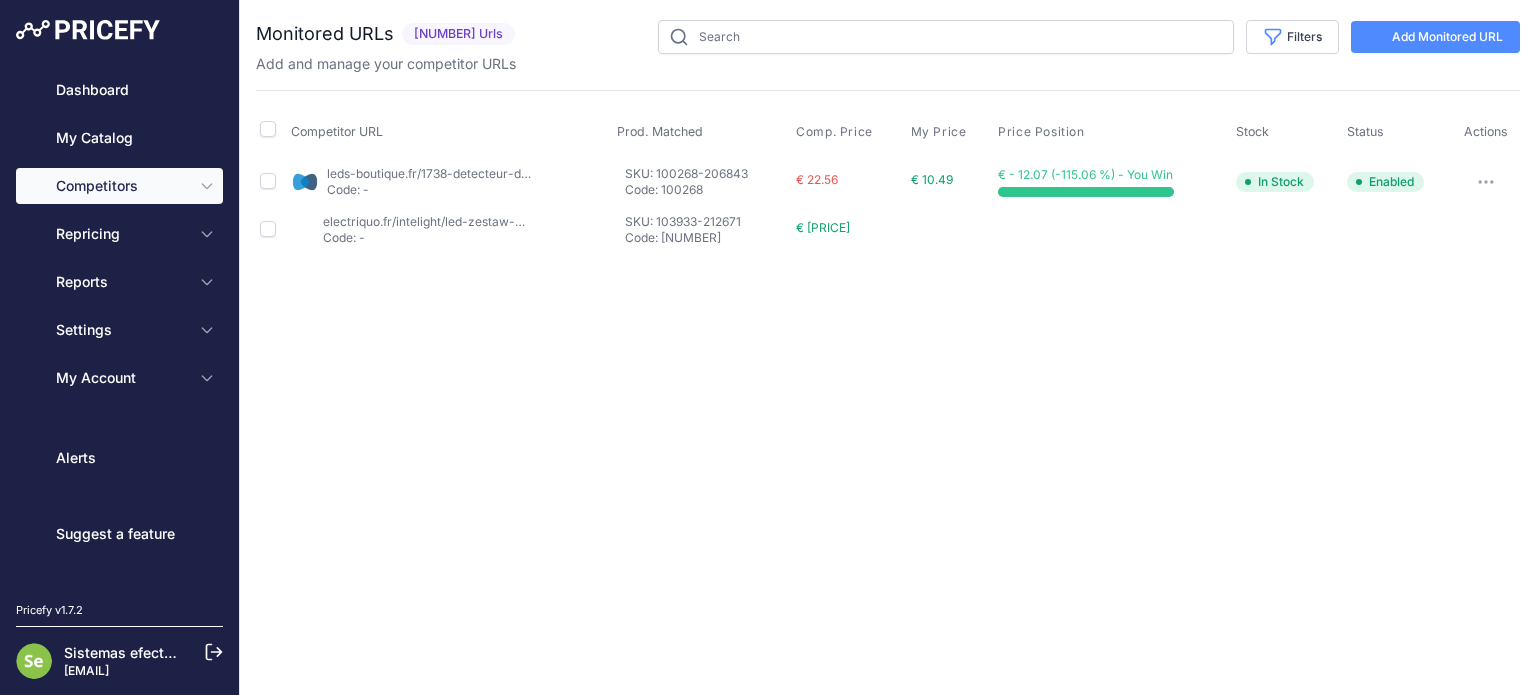 scroll, scrollTop: 0, scrollLeft: 0, axis: both 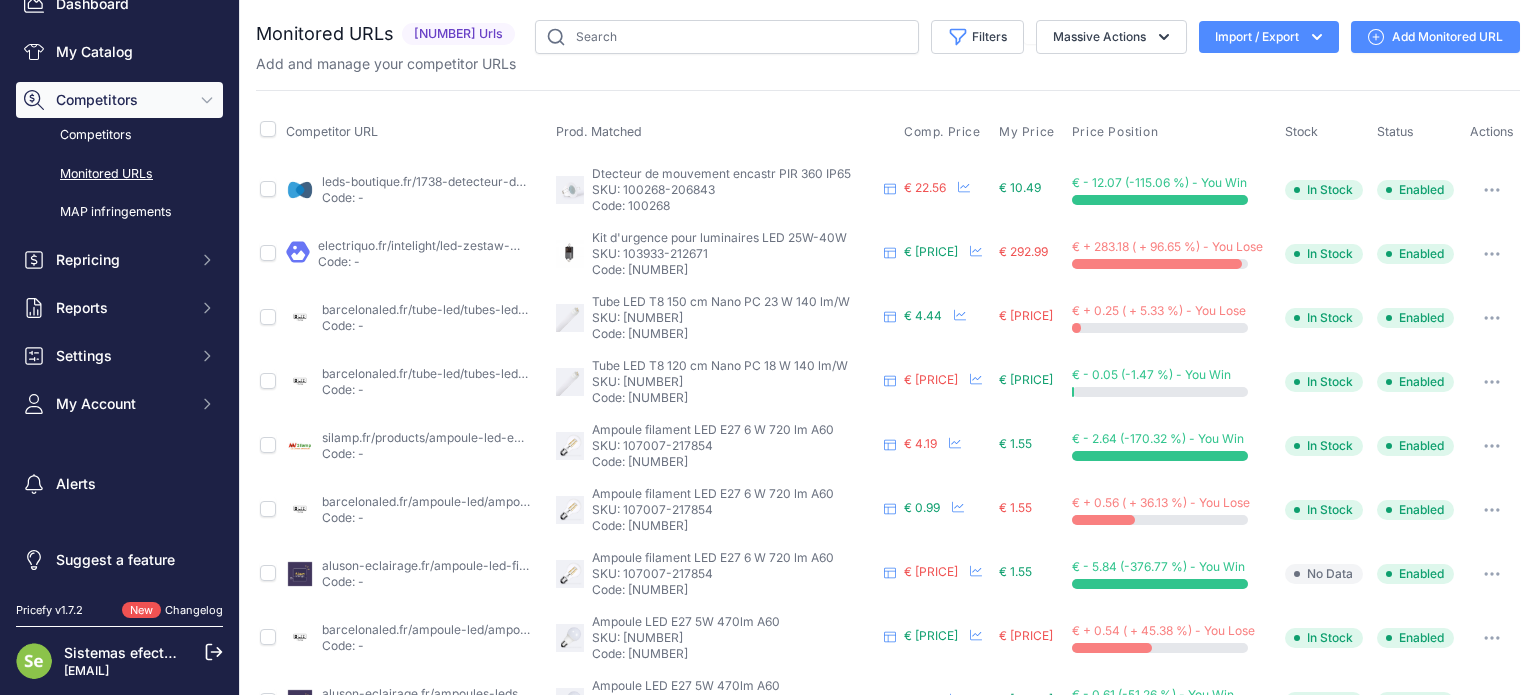 click at bounding box center [214, 652] 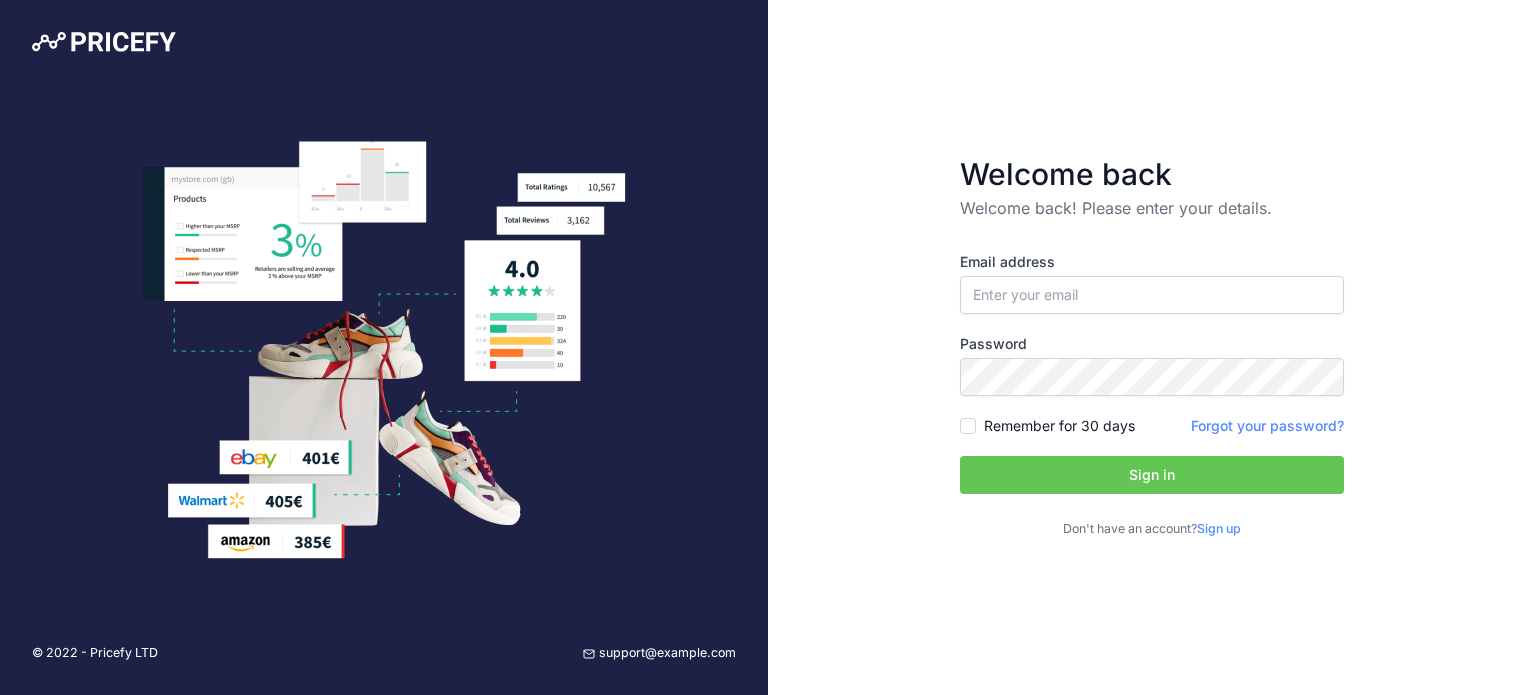 scroll, scrollTop: 0, scrollLeft: 0, axis: both 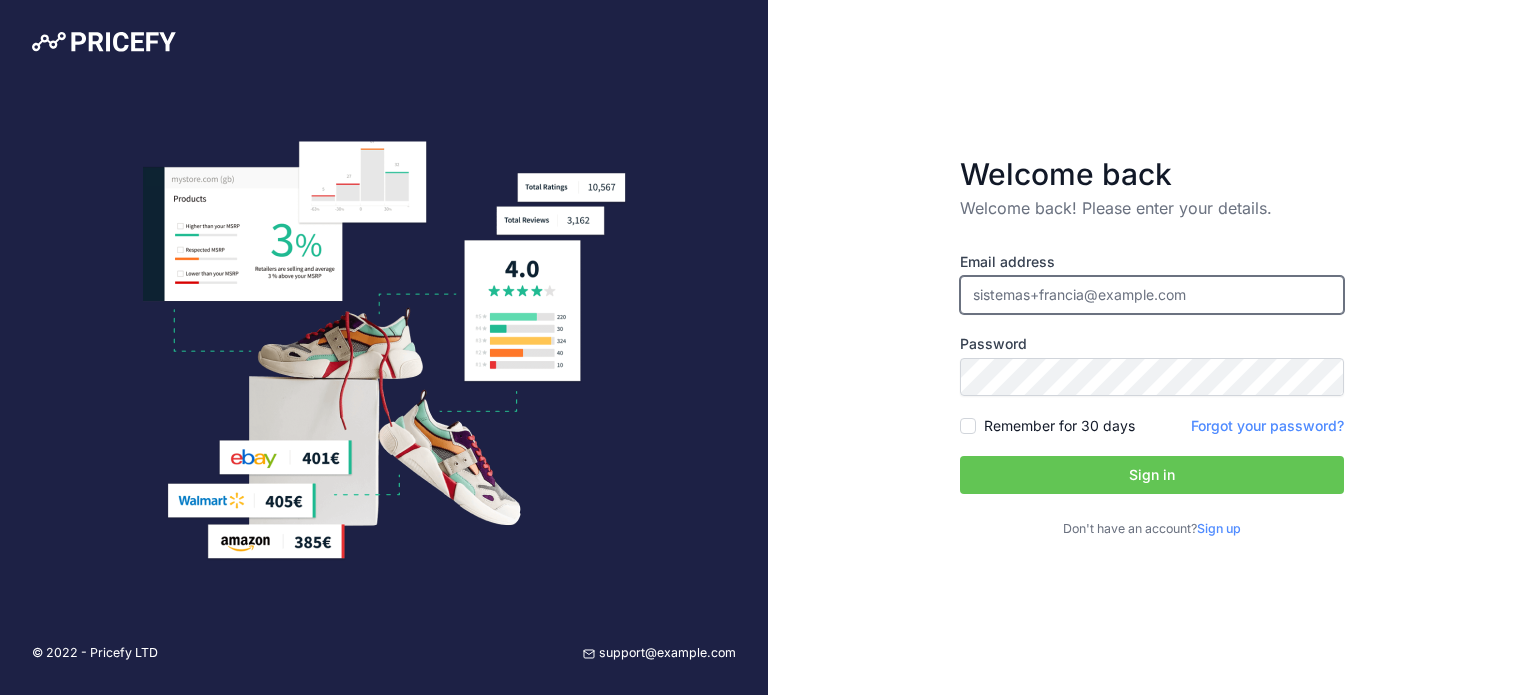click on "sistemas+francia@efectoled.com" at bounding box center (1152, 295) 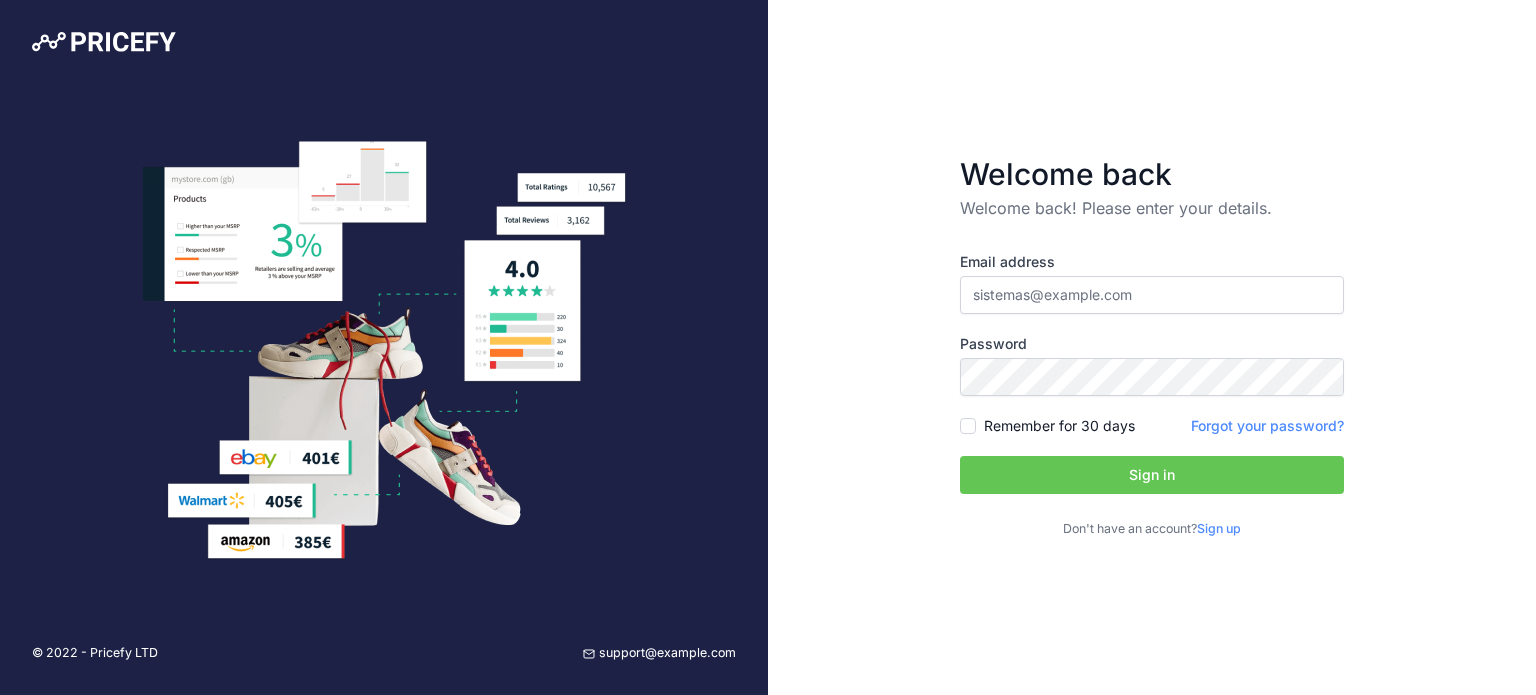 click on "Sign in" at bounding box center (1152, 475) 